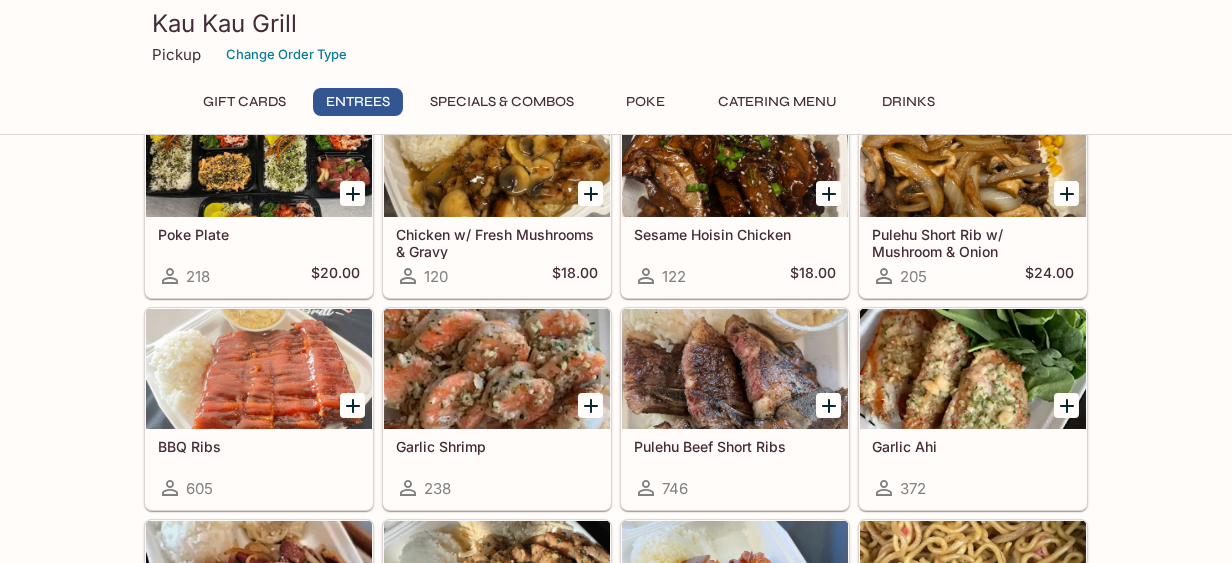 scroll, scrollTop: 766, scrollLeft: 0, axis: vertical 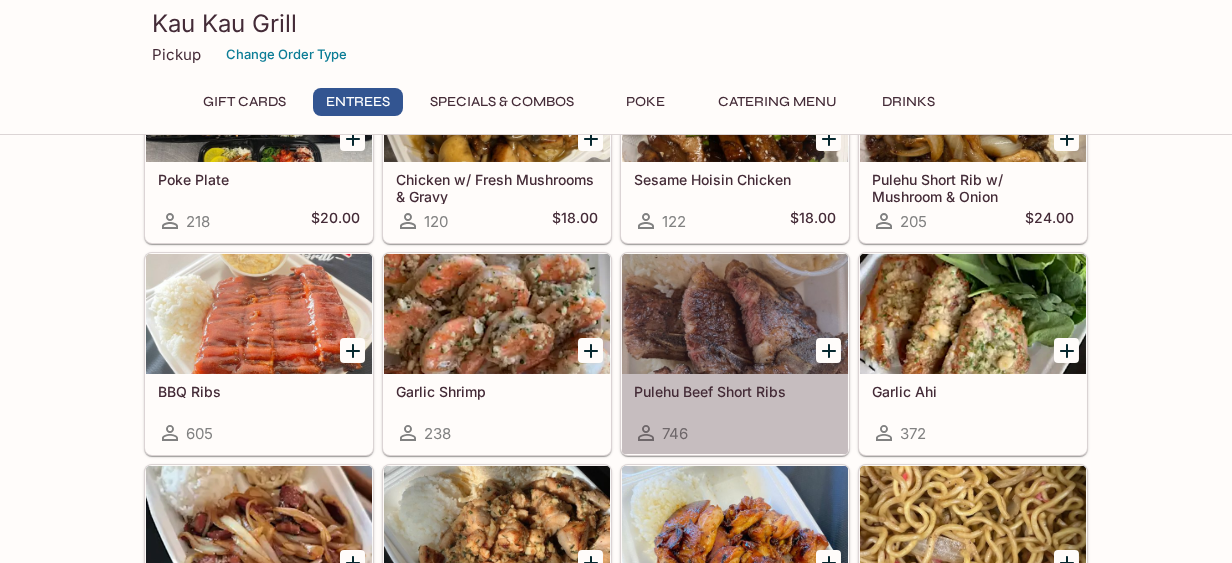 click at bounding box center (735, 314) 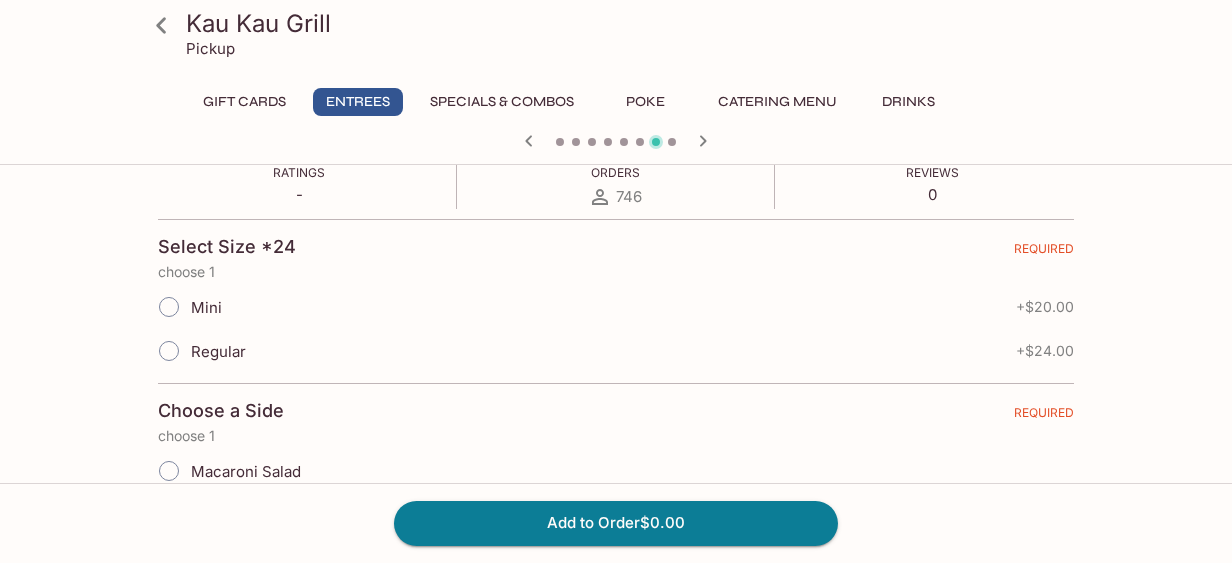 scroll, scrollTop: 433, scrollLeft: 0, axis: vertical 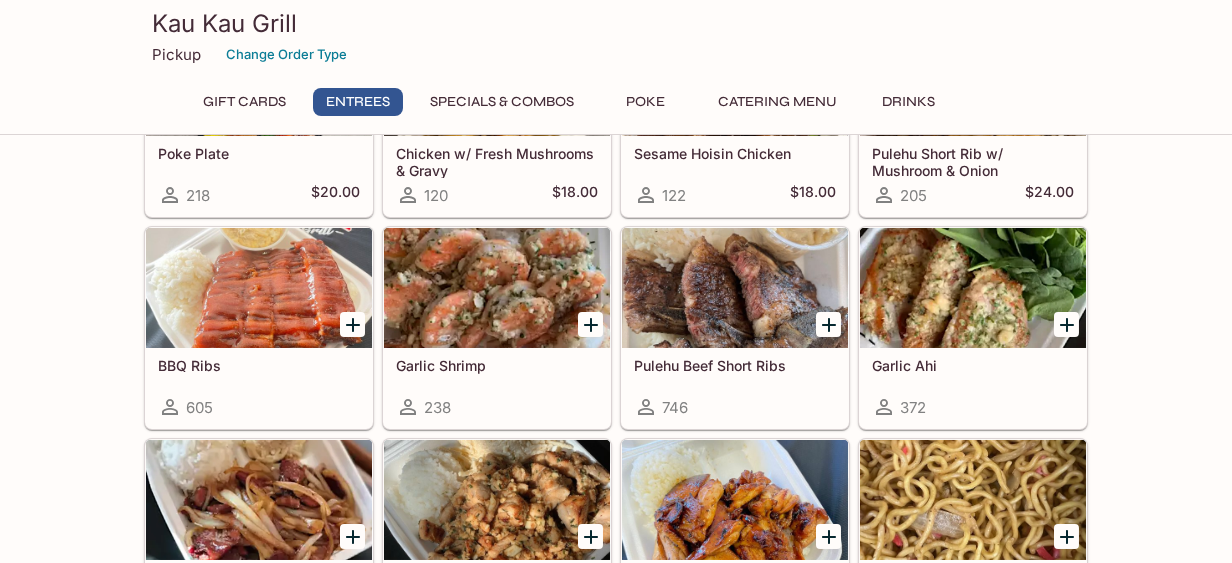 click at bounding box center (259, 288) 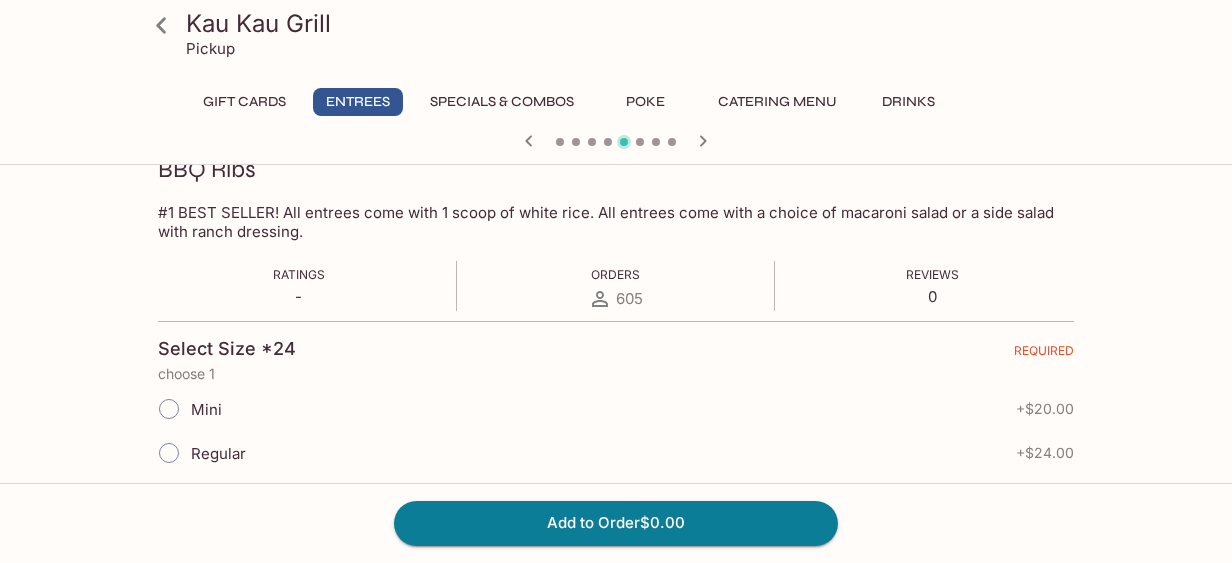 scroll, scrollTop: 366, scrollLeft: 0, axis: vertical 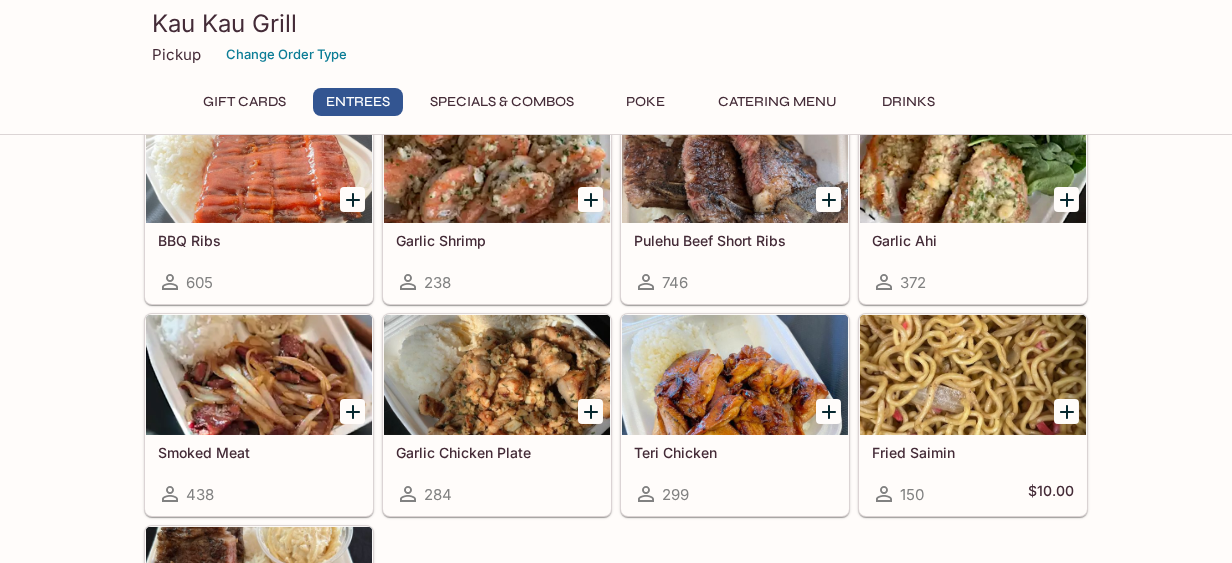 click at bounding box center [735, 163] 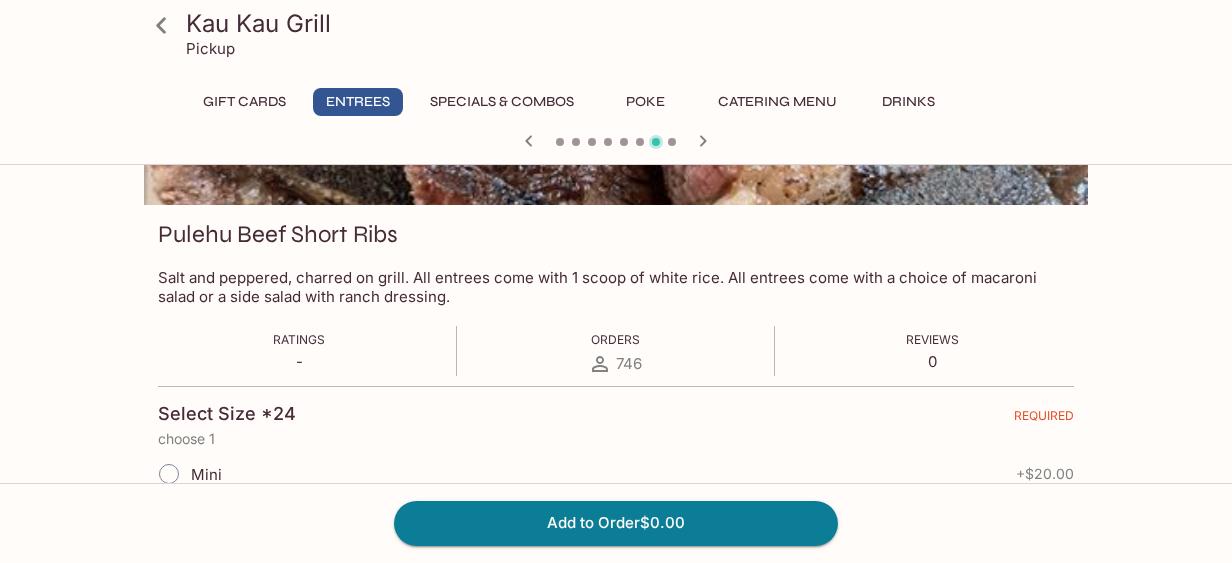 scroll, scrollTop: 433, scrollLeft: 0, axis: vertical 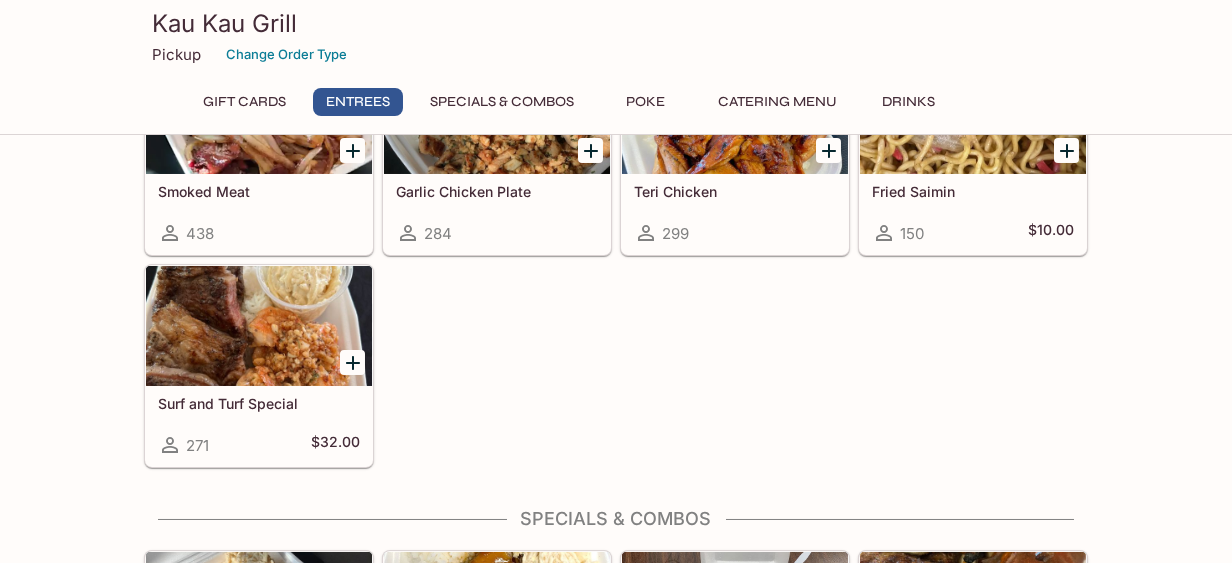click at bounding box center [259, 326] 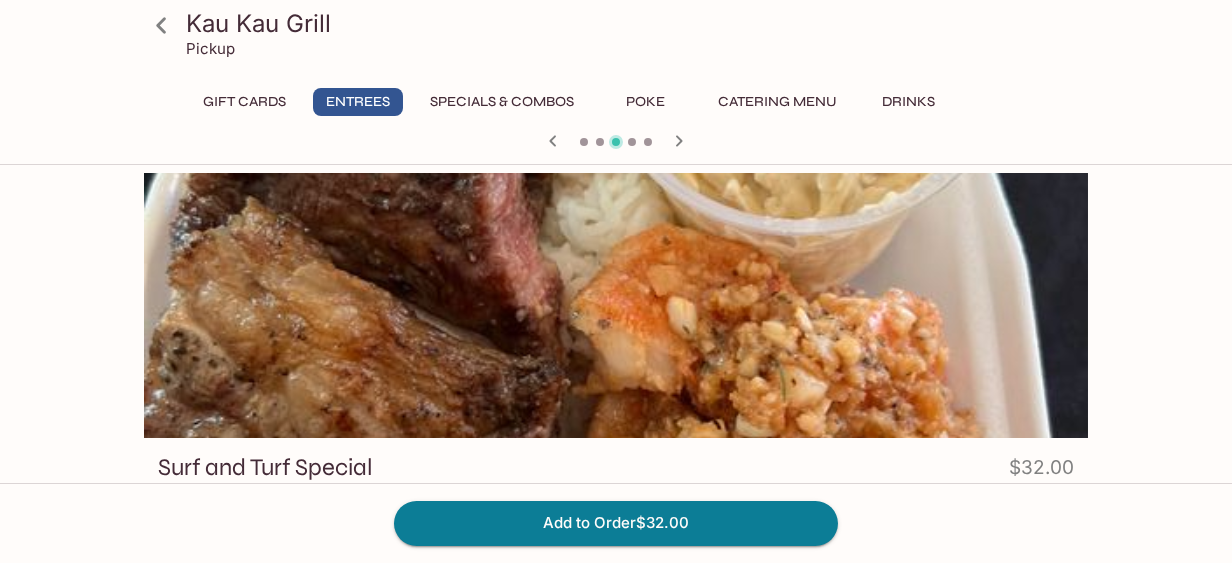 scroll, scrollTop: 0, scrollLeft: 0, axis: both 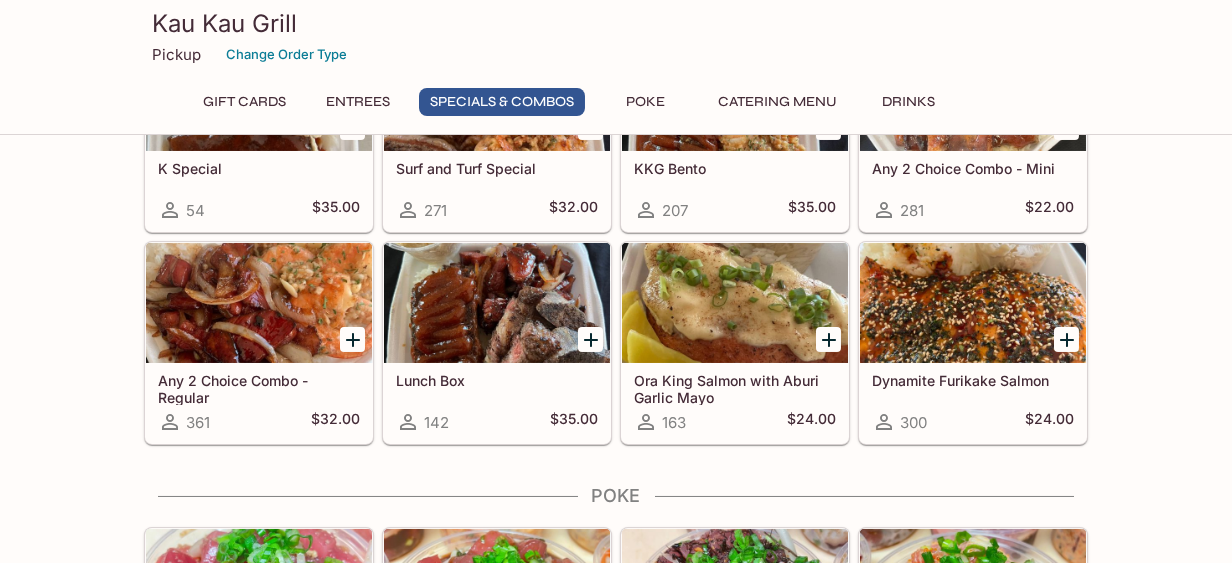 click at bounding box center (497, 303) 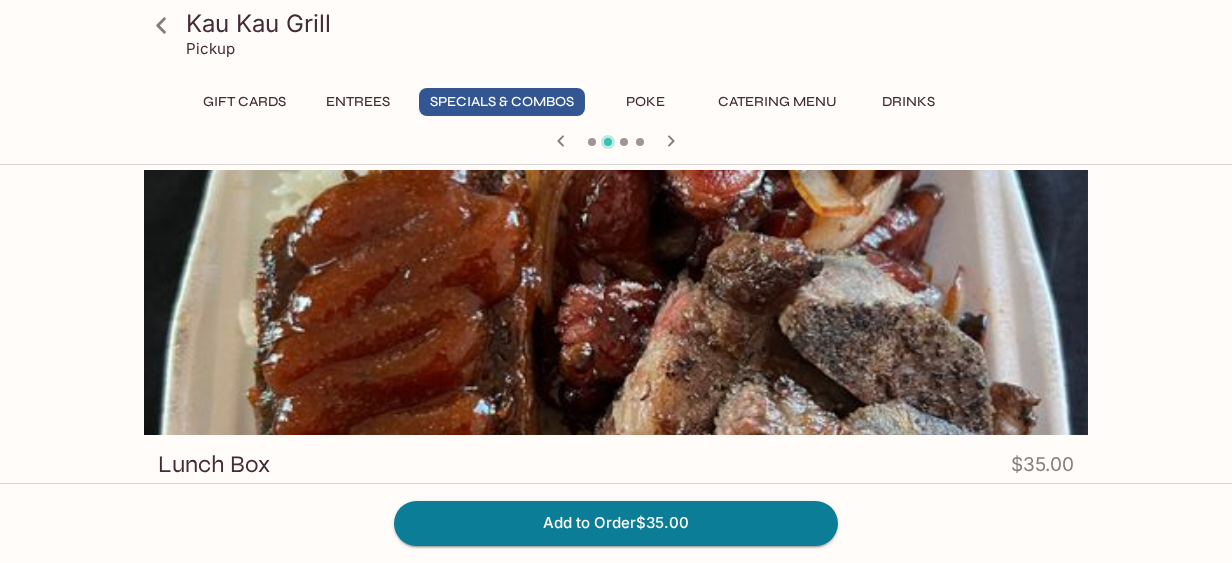 scroll, scrollTop: 0, scrollLeft: 0, axis: both 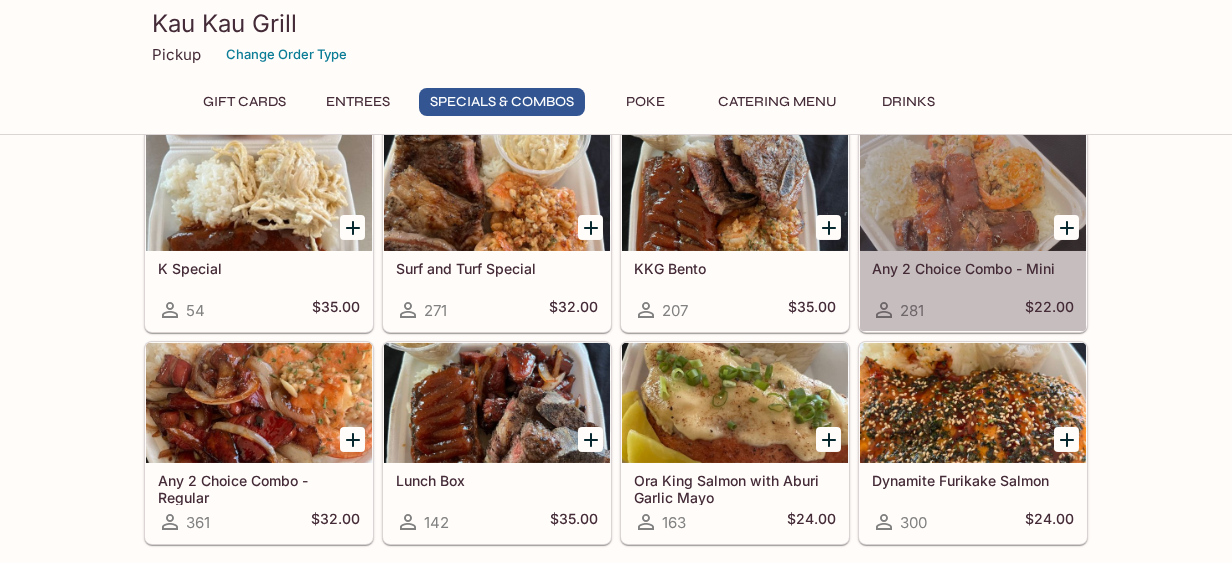 click at bounding box center [973, 191] 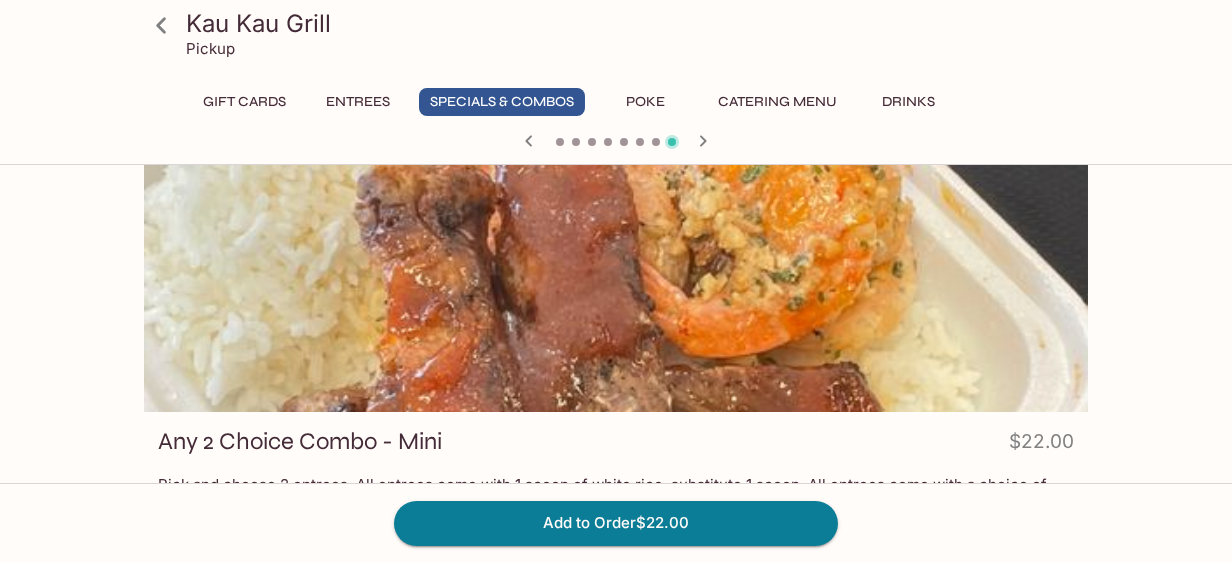 scroll, scrollTop: 0, scrollLeft: 0, axis: both 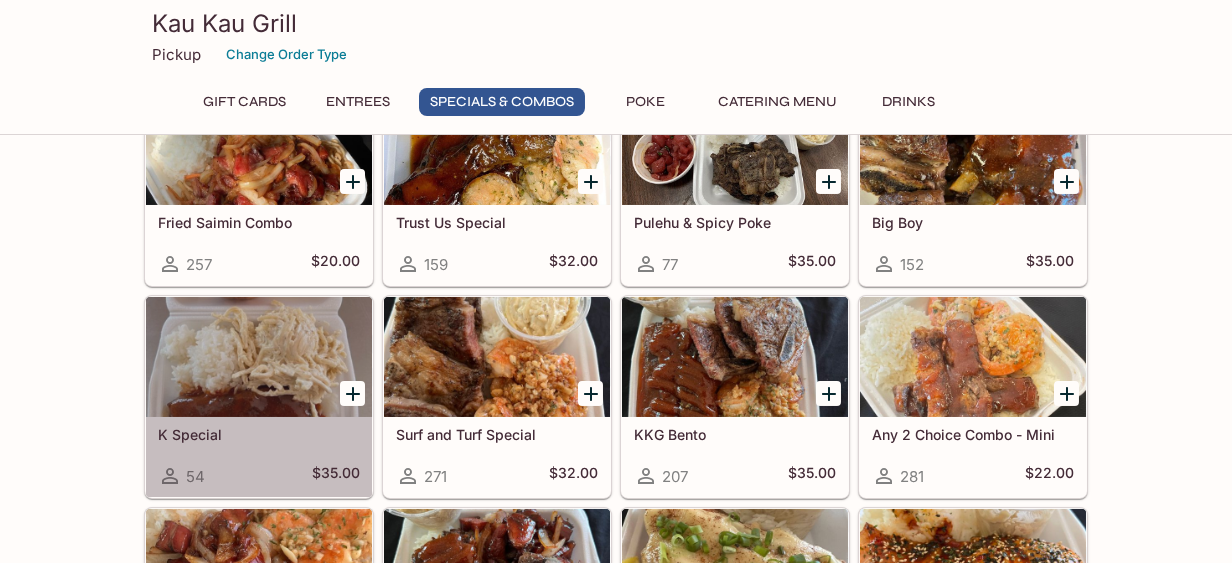 click at bounding box center [259, 357] 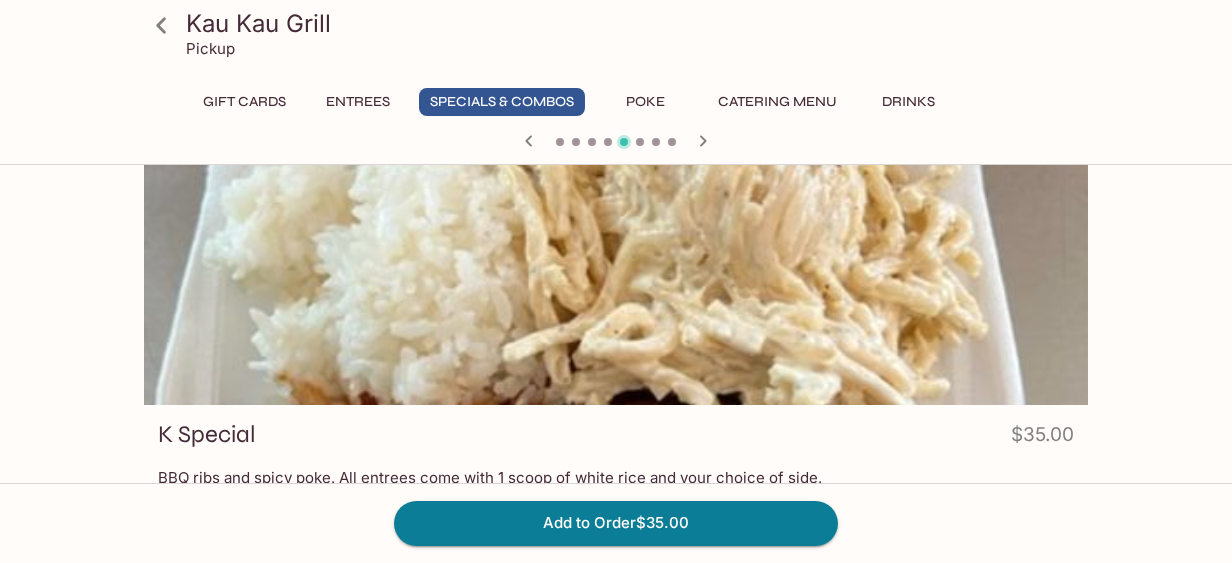 scroll, scrollTop: 0, scrollLeft: 0, axis: both 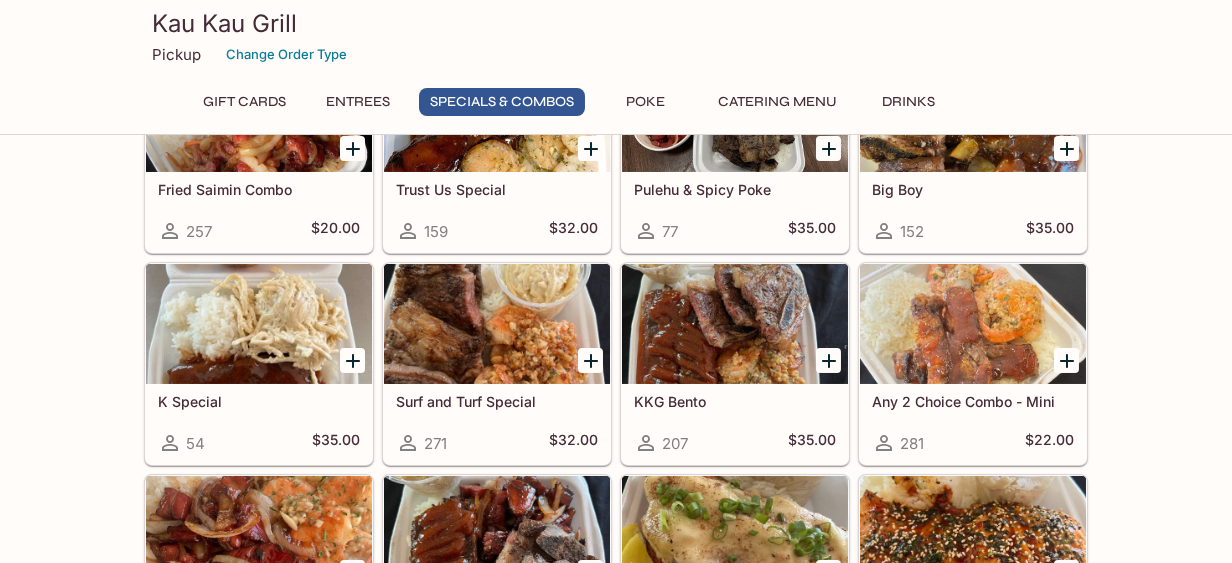 click at bounding box center [735, 324] 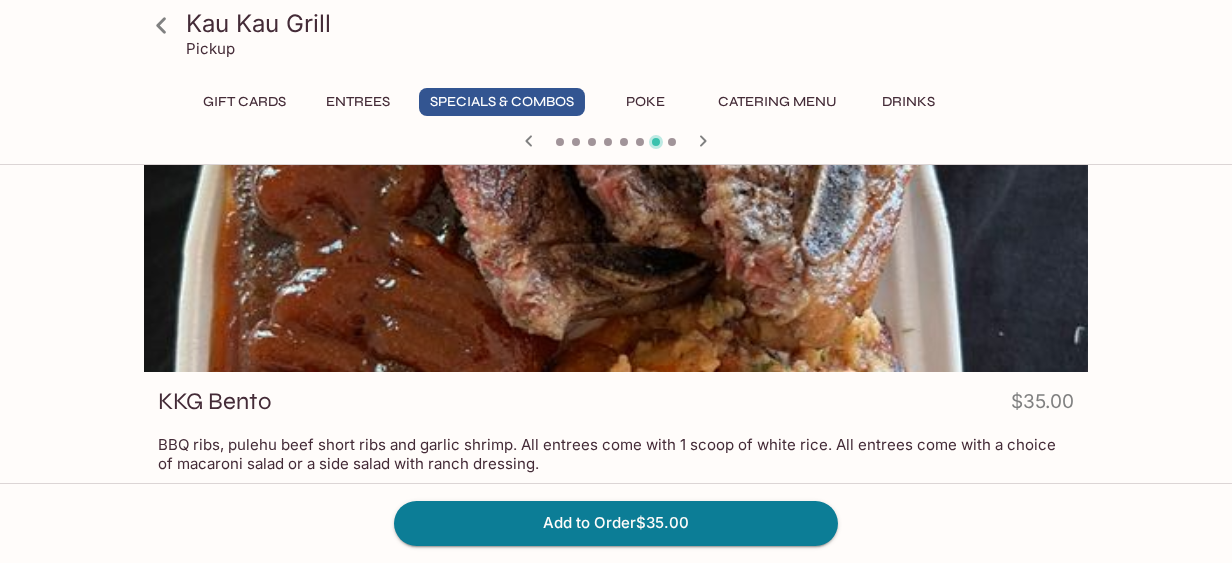 scroll, scrollTop: 0, scrollLeft: 0, axis: both 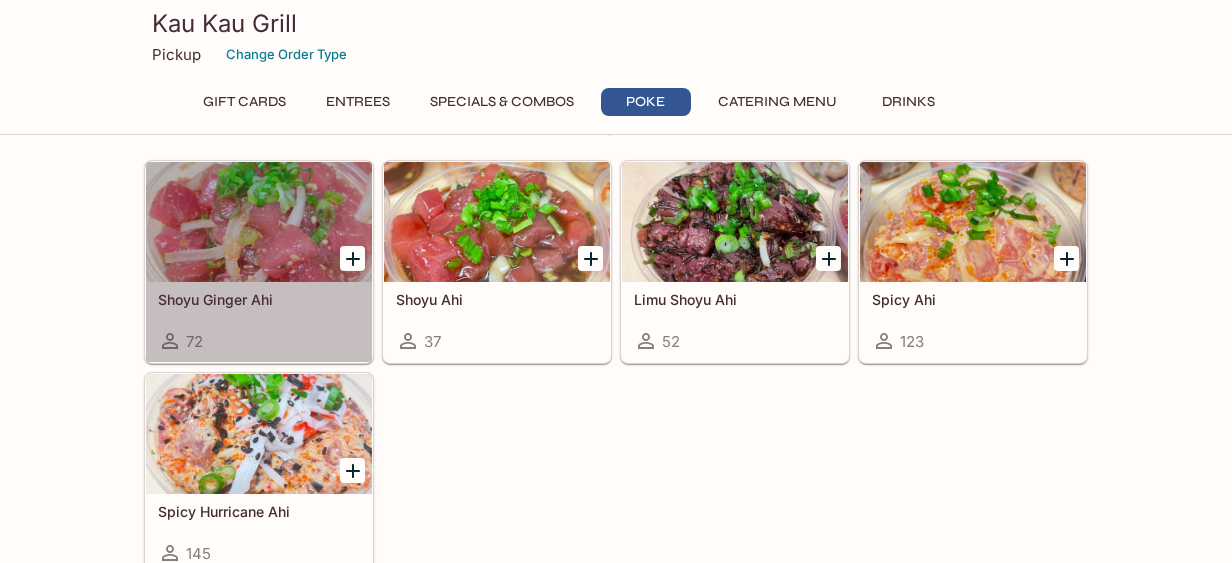 click at bounding box center [259, 222] 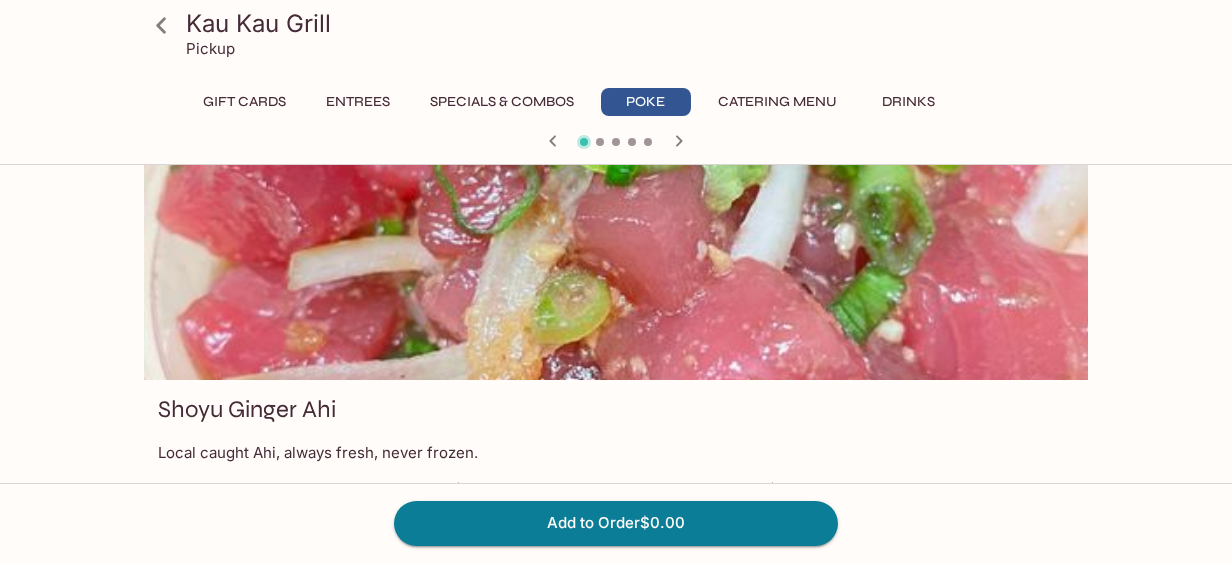 scroll, scrollTop: 0, scrollLeft: 0, axis: both 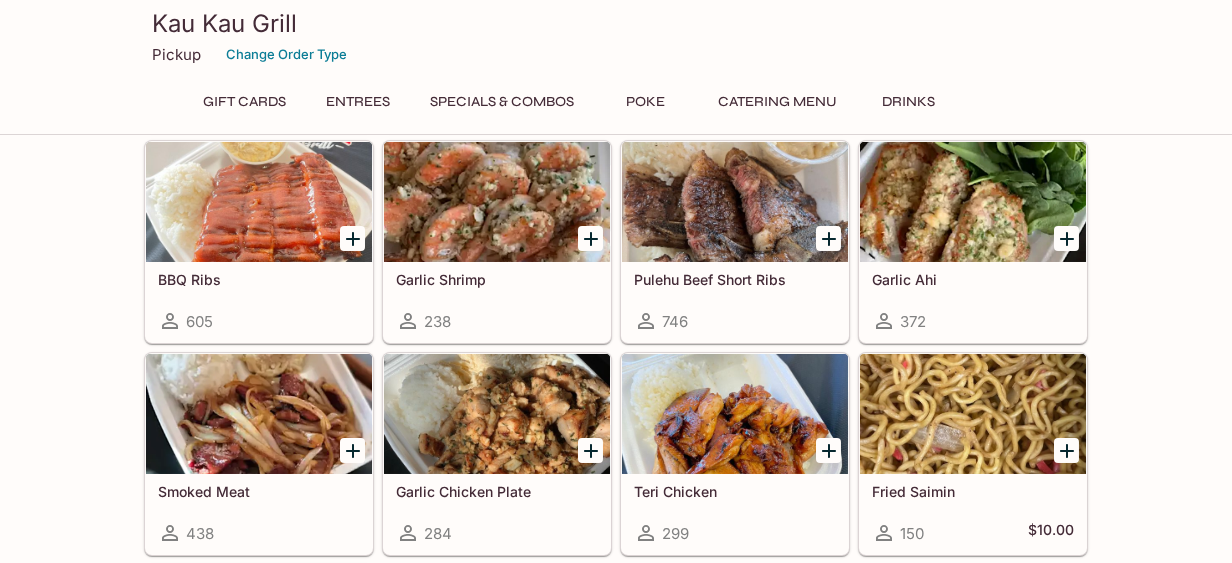 click at bounding box center [735, 202] 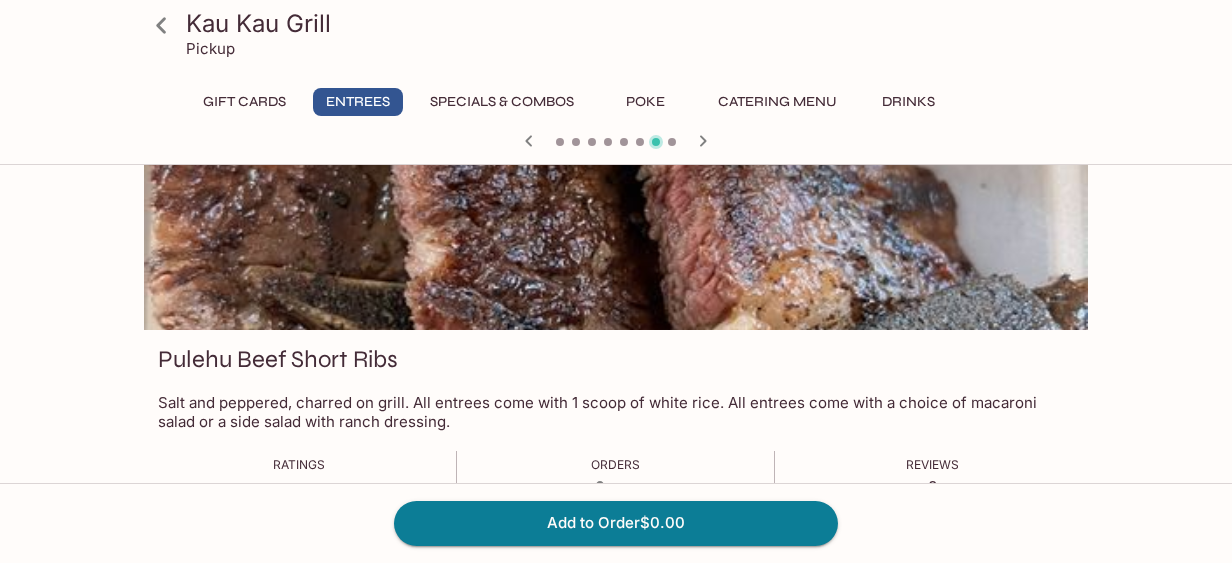 scroll, scrollTop: 96, scrollLeft: 0, axis: vertical 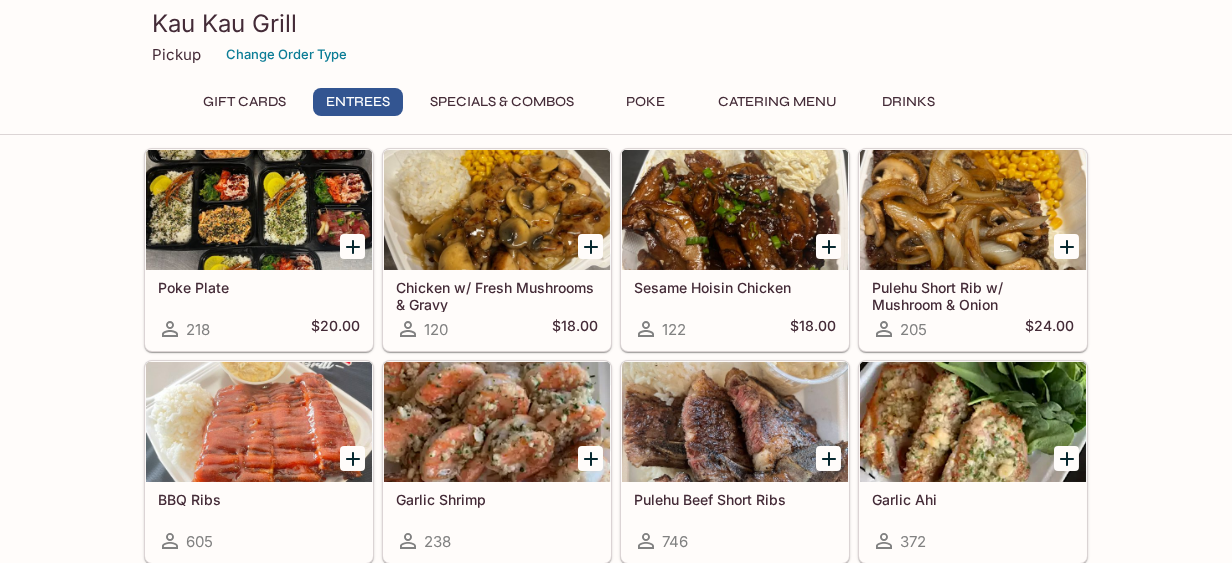 click at bounding box center (735, 422) 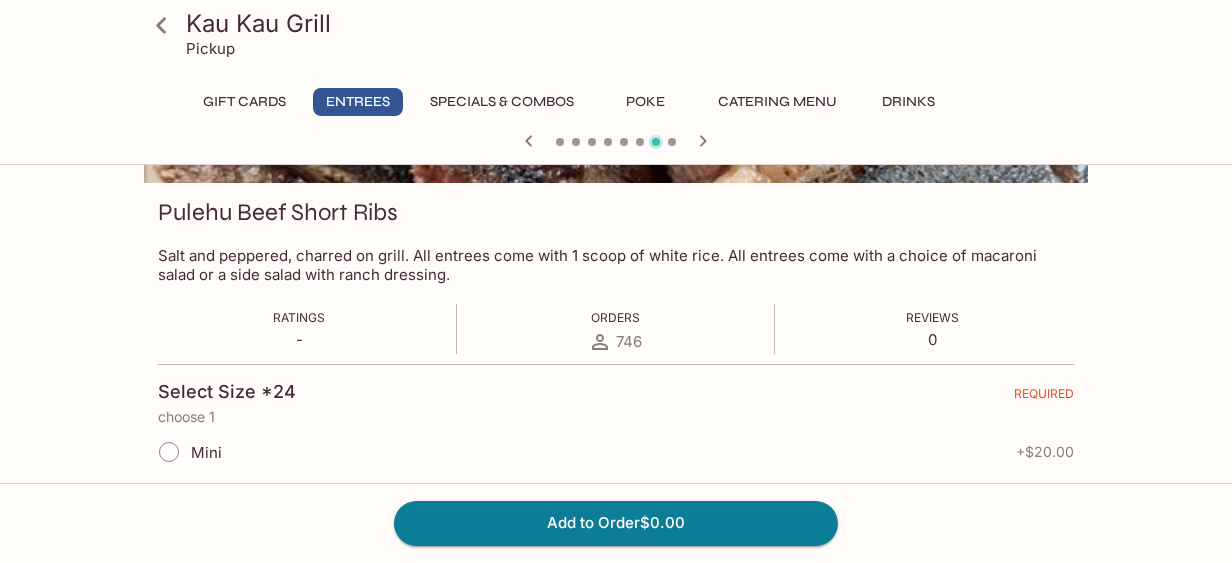 scroll, scrollTop: 373, scrollLeft: 0, axis: vertical 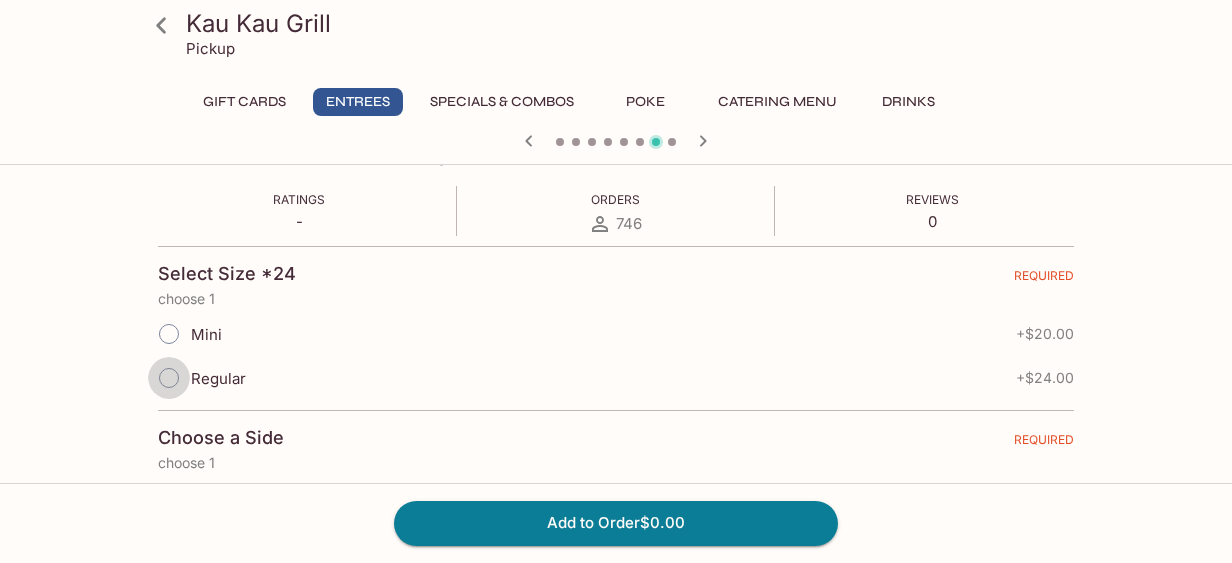 click on "Regular" at bounding box center [169, 378] 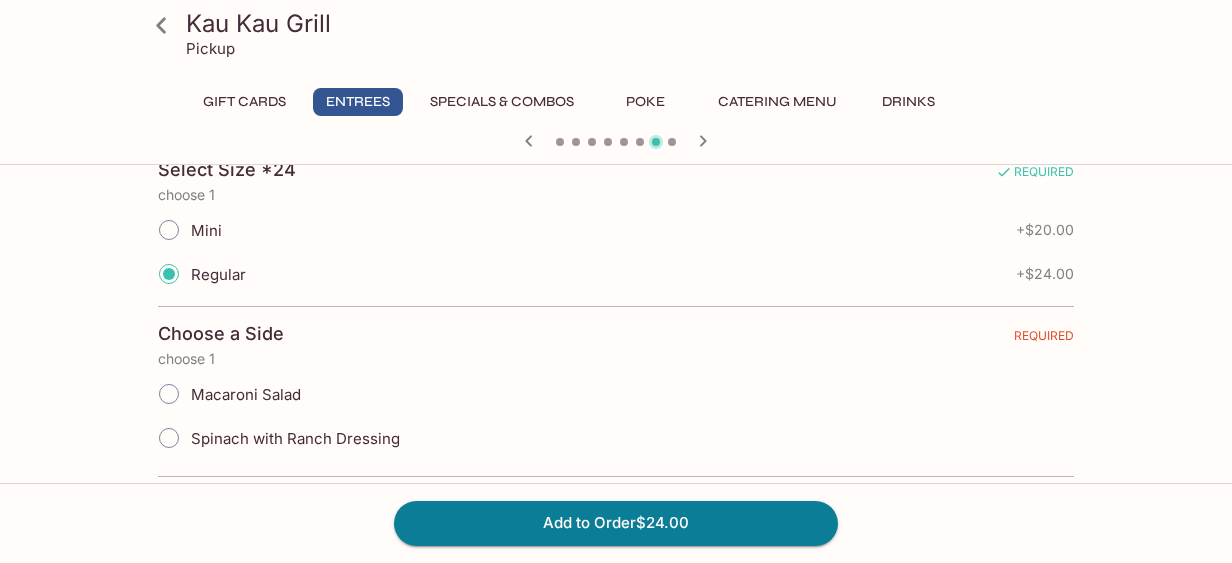 scroll, scrollTop: 496, scrollLeft: 0, axis: vertical 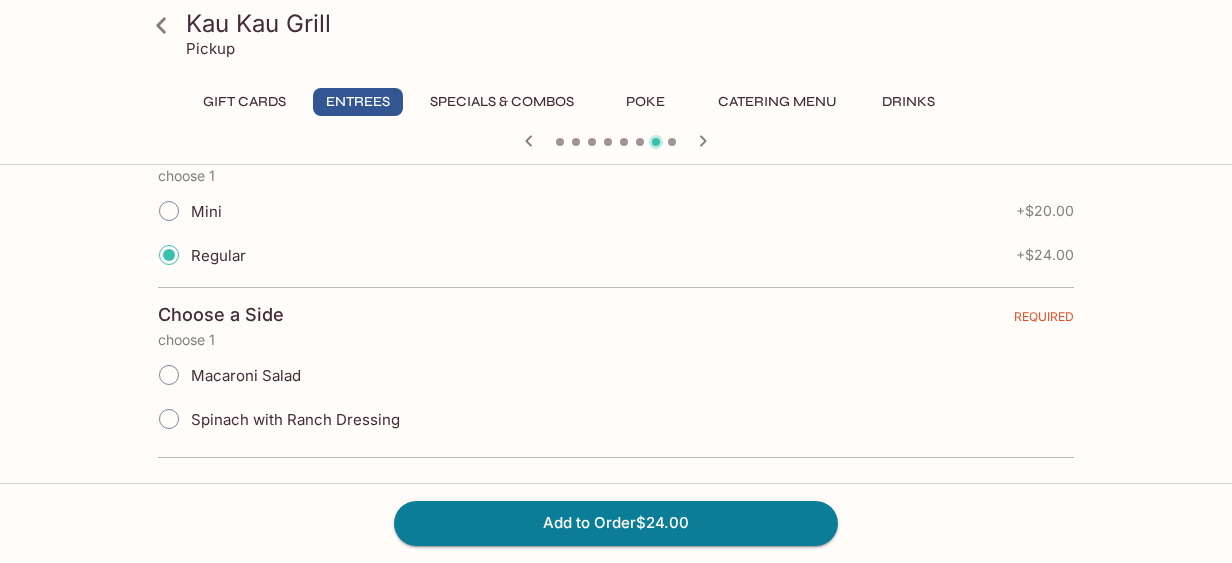 click on "Macaroni Salad" at bounding box center (169, 375) 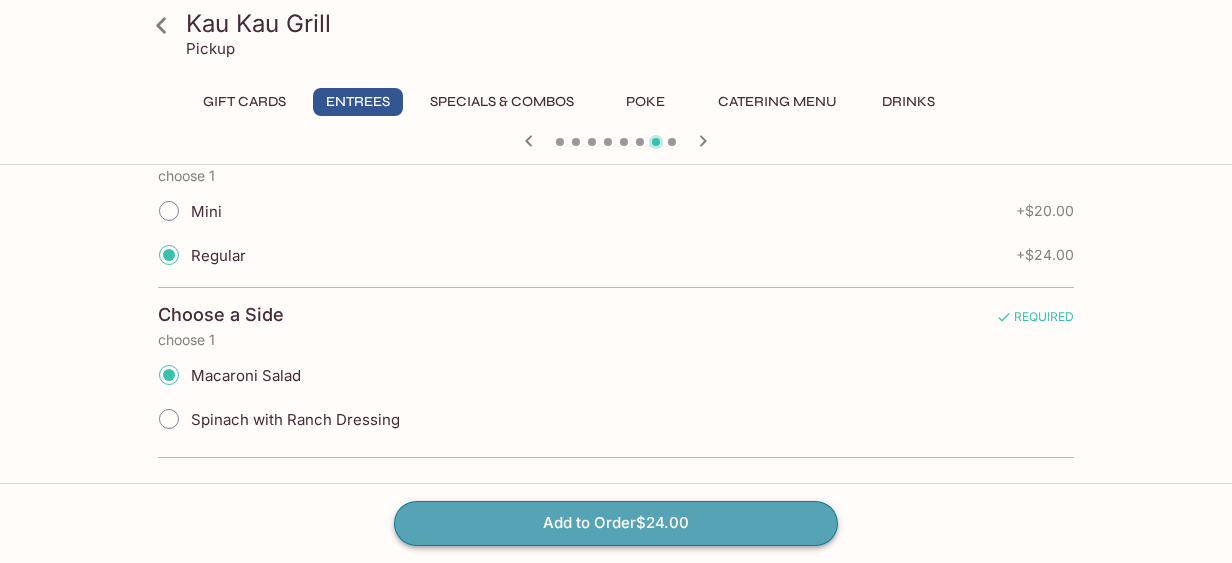 click on "Add to Order  $24.00" at bounding box center [616, 523] 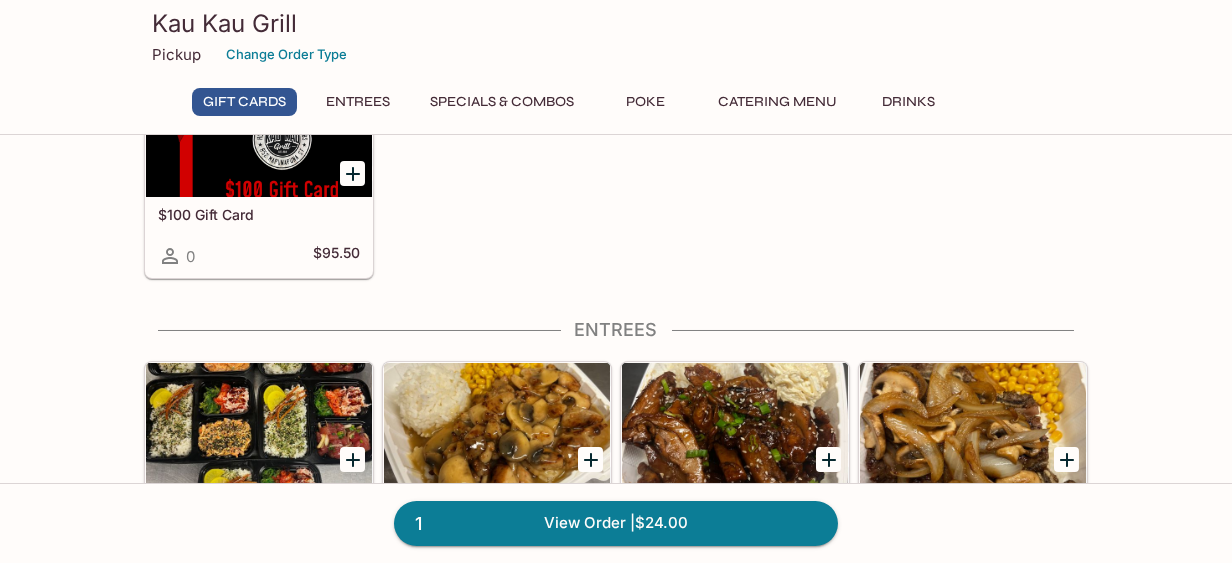 scroll, scrollTop: 600, scrollLeft: 0, axis: vertical 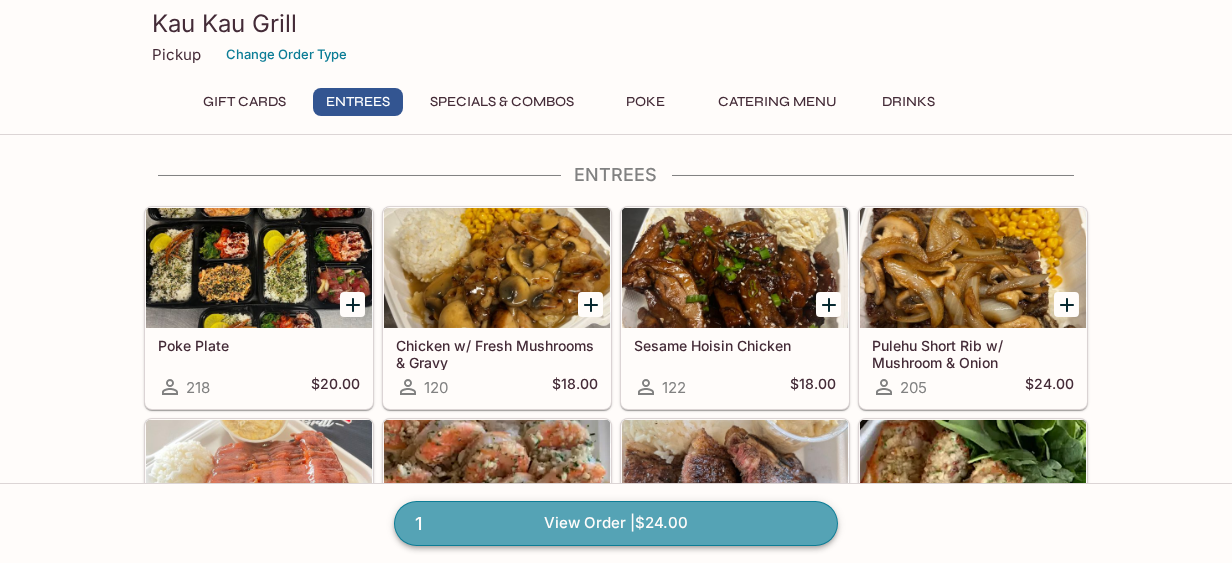 click on "1 View Order |  $24.00" at bounding box center [616, 523] 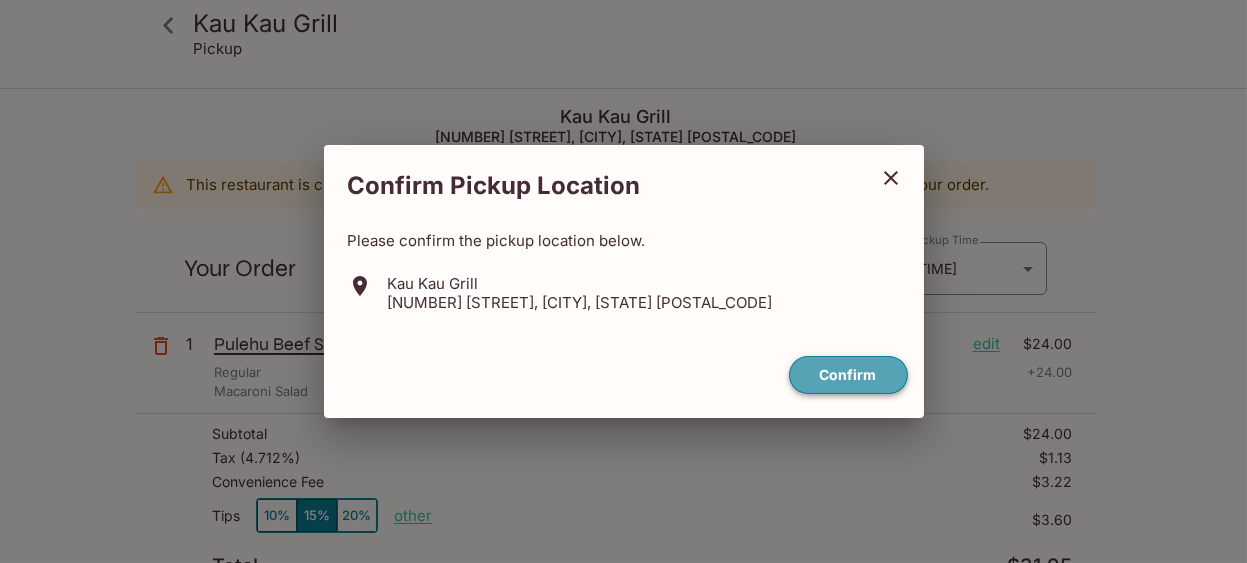 click on "Confirm" at bounding box center [848, 375] 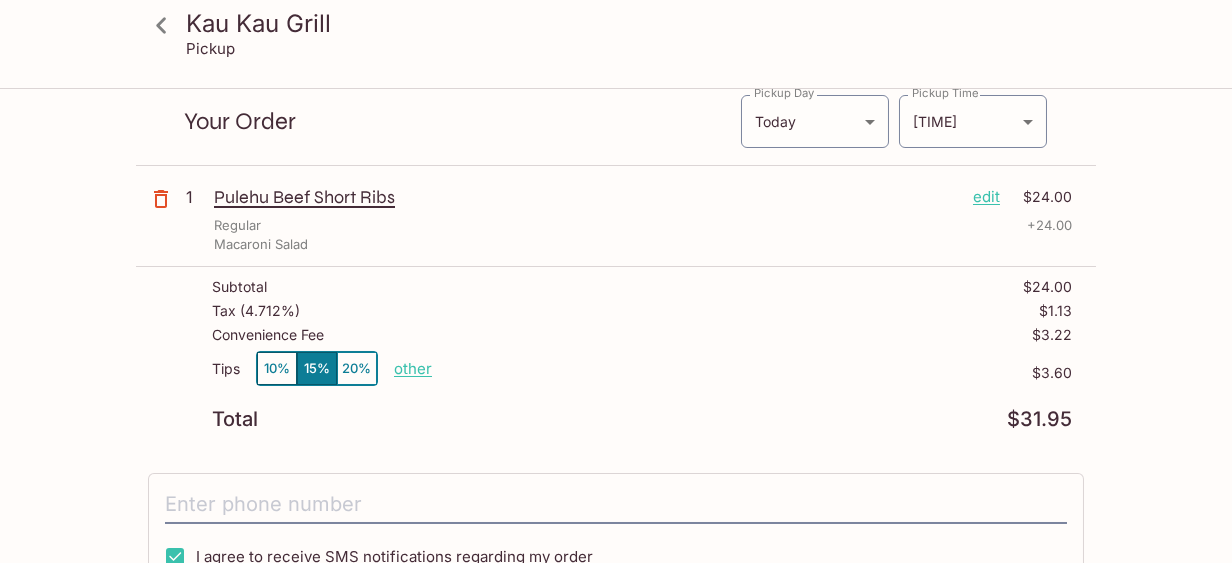 scroll, scrollTop: 166, scrollLeft: 0, axis: vertical 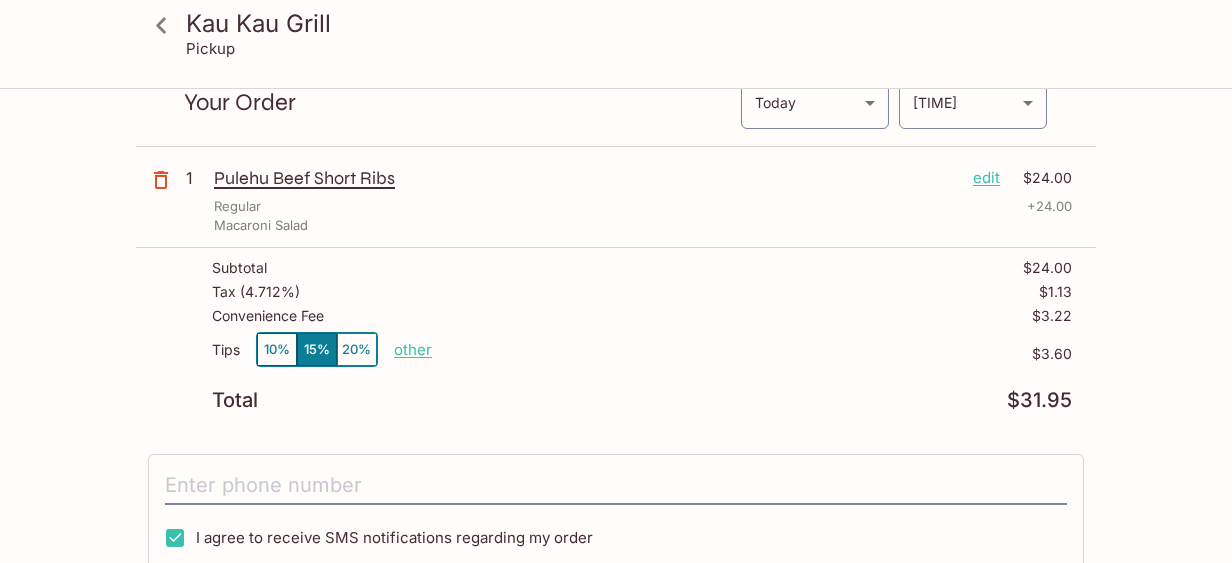 click on "other" at bounding box center (413, 349) 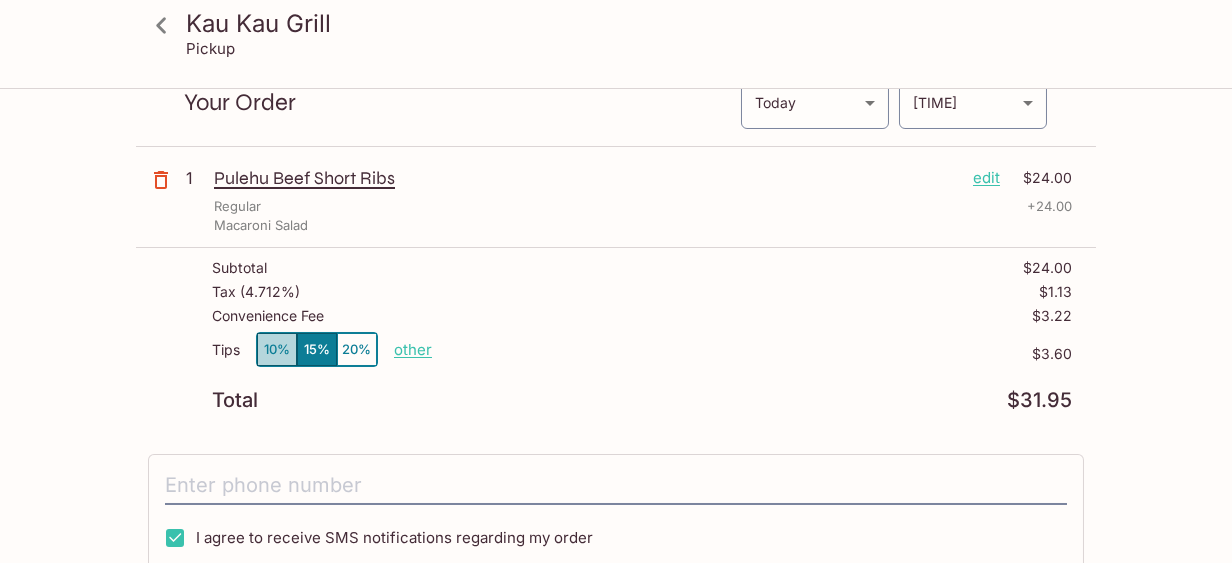 click on "10%" at bounding box center [277, 349] 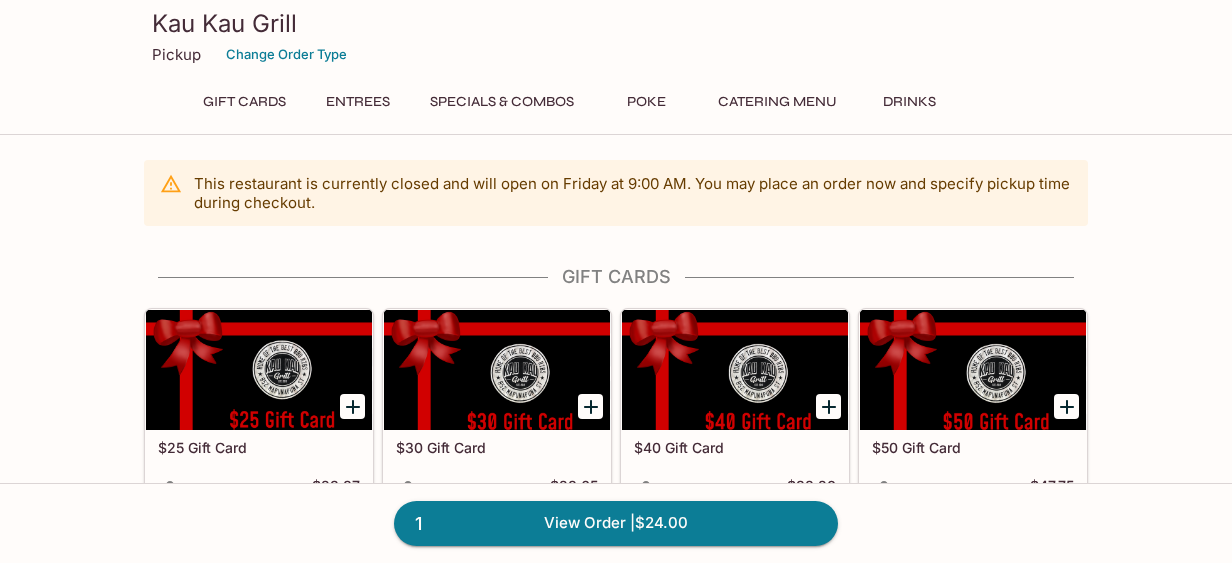scroll, scrollTop: 0, scrollLeft: 0, axis: both 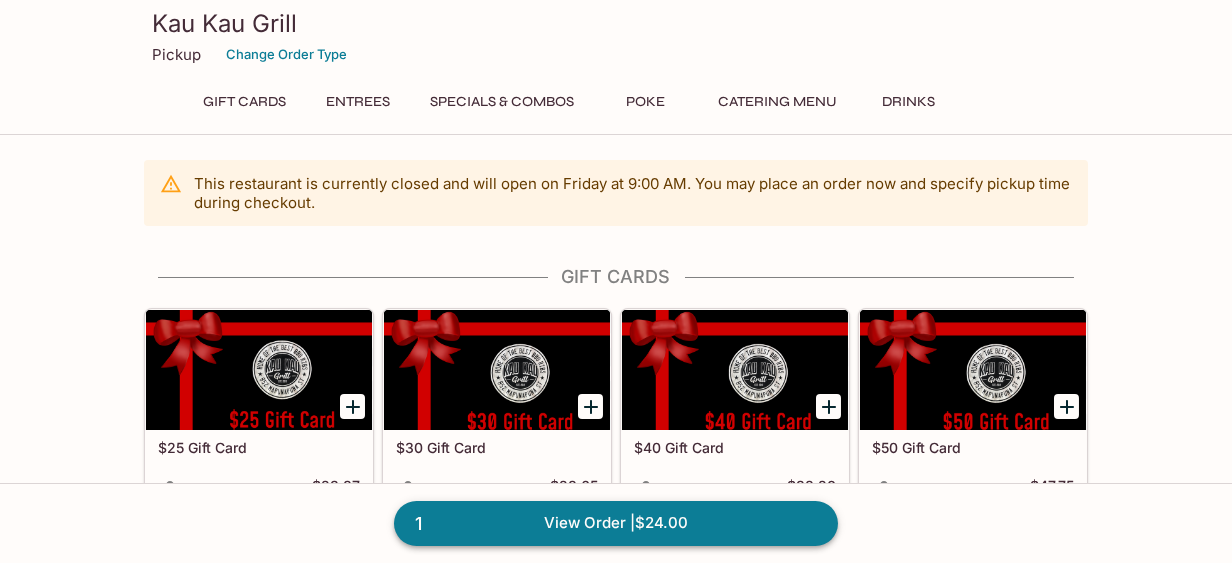 click on "1 View Order |  $24.00" at bounding box center (616, 523) 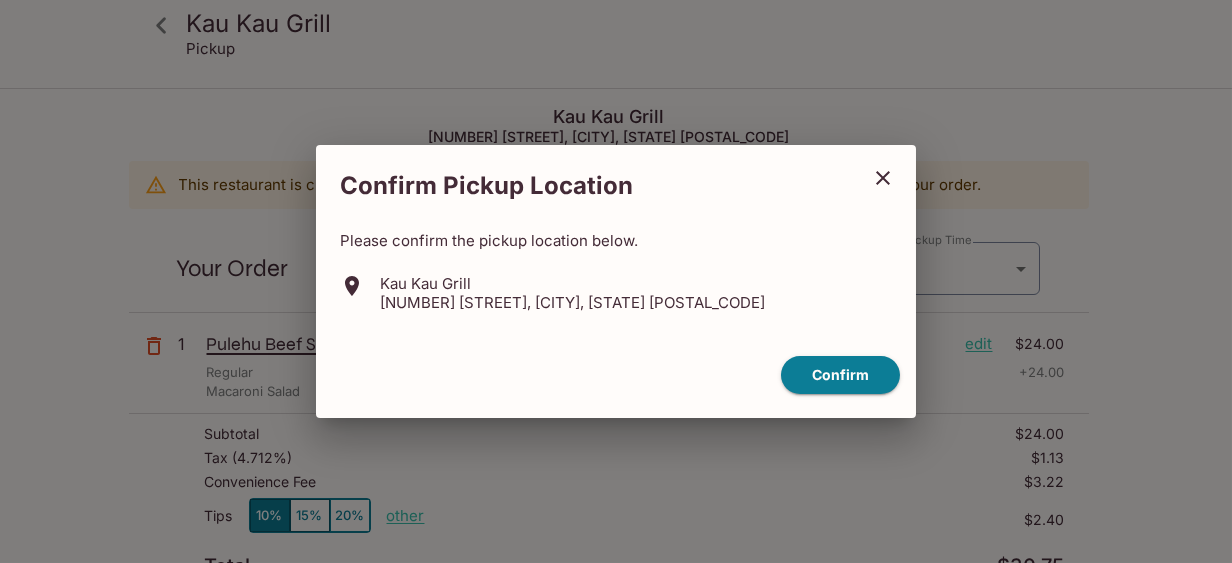 type on "[DATE]T19:30:00.000000Z" 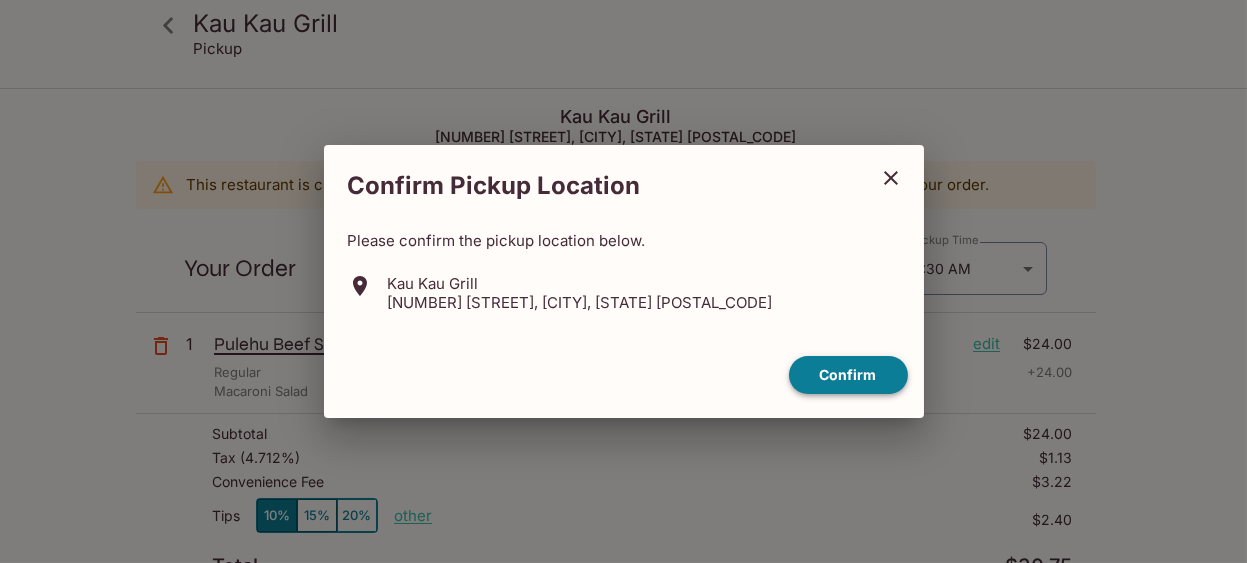 click on "Confirm" at bounding box center [848, 375] 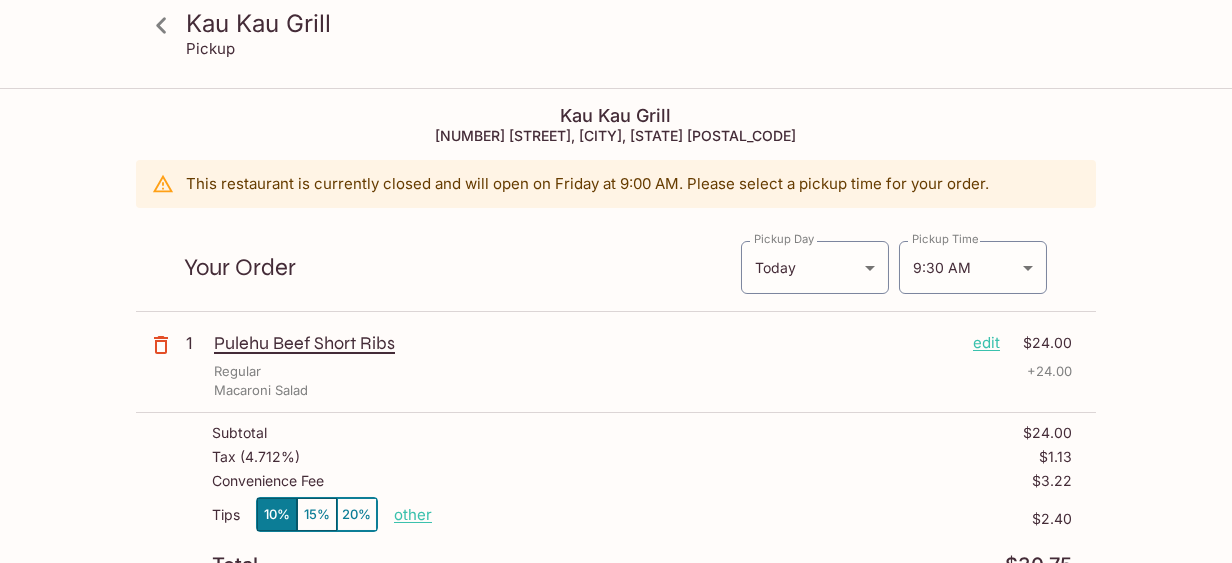 scroll, scrollTop: 0, scrollLeft: 0, axis: both 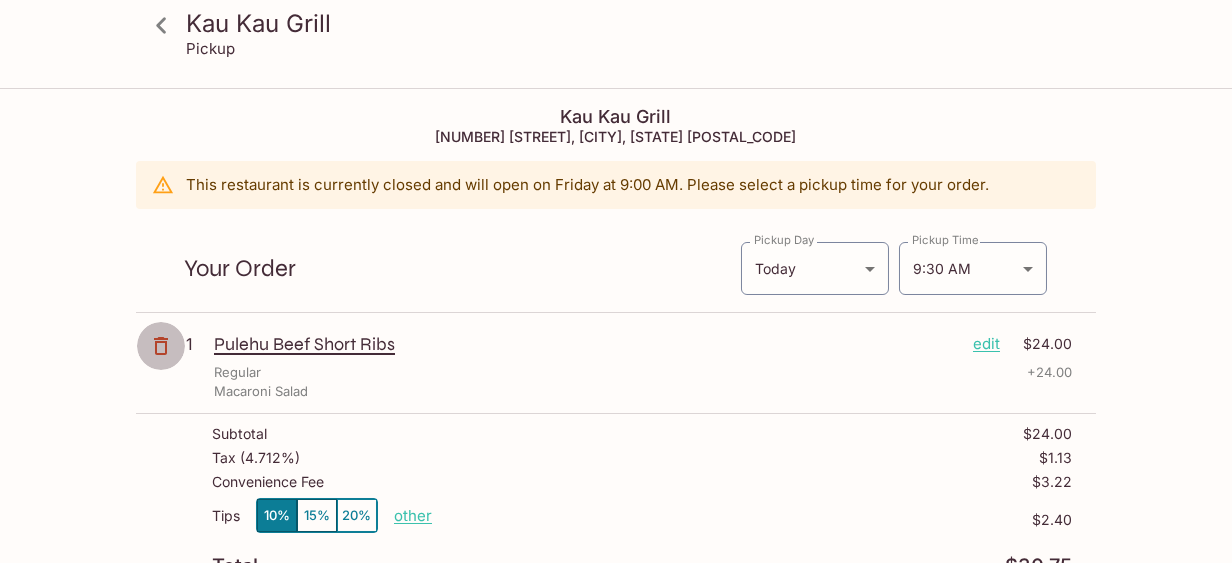 click 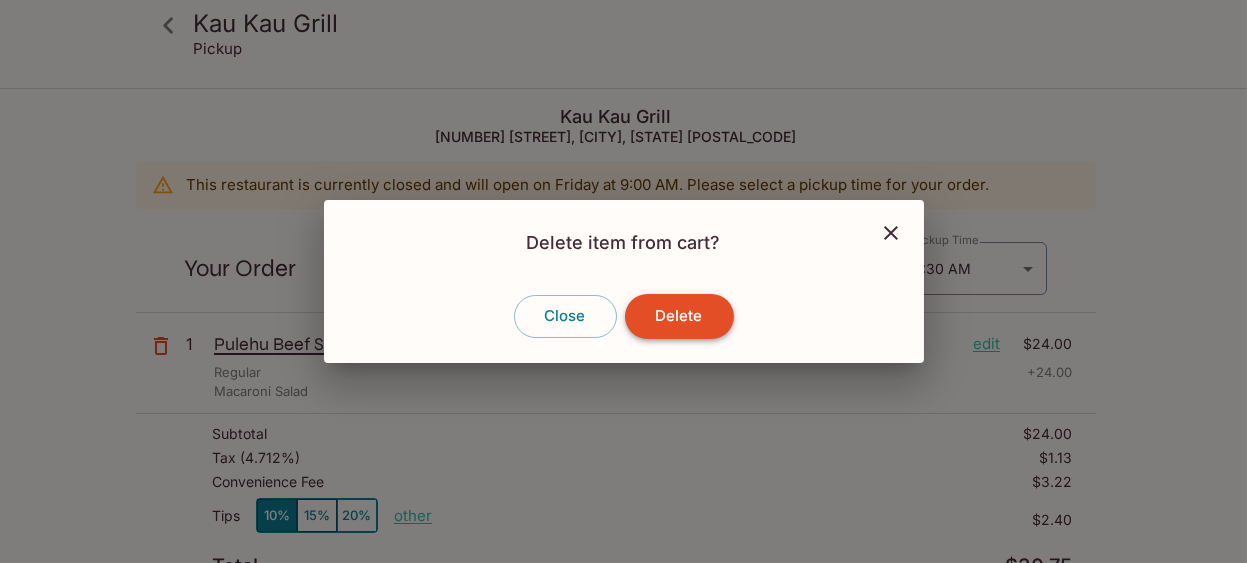 click on "Delete" at bounding box center [679, 316] 